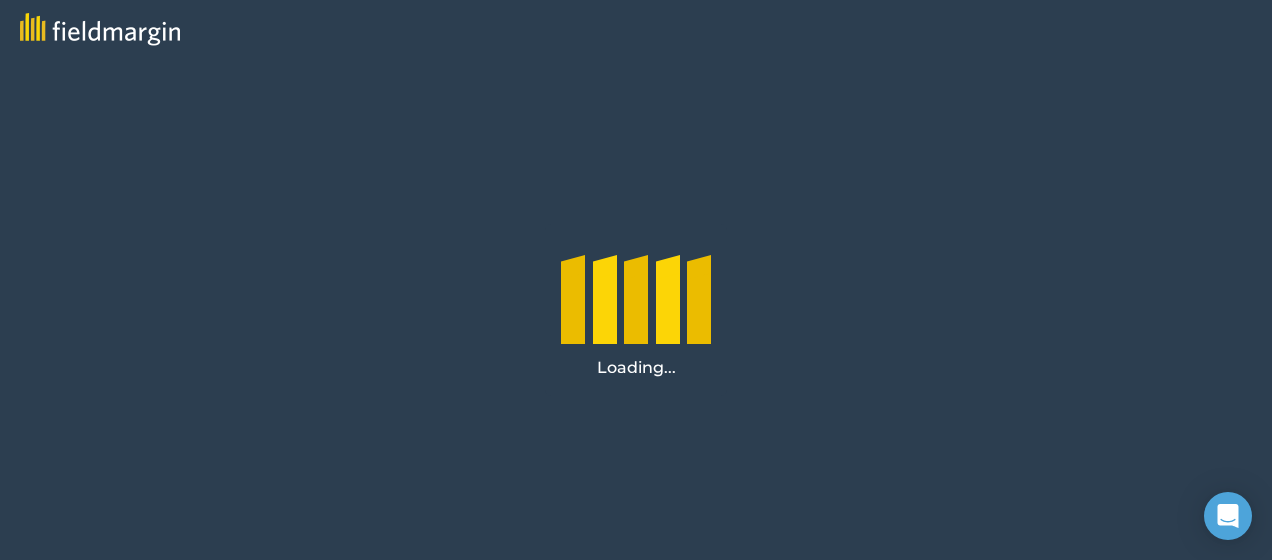 scroll, scrollTop: 0, scrollLeft: 0, axis: both 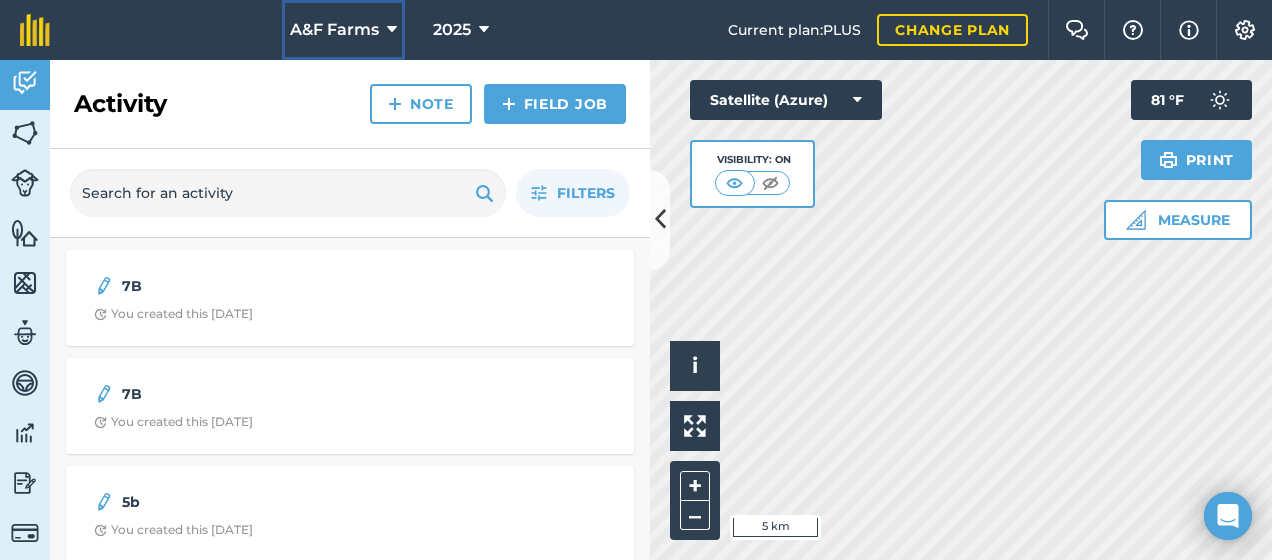 click at bounding box center (392, 30) 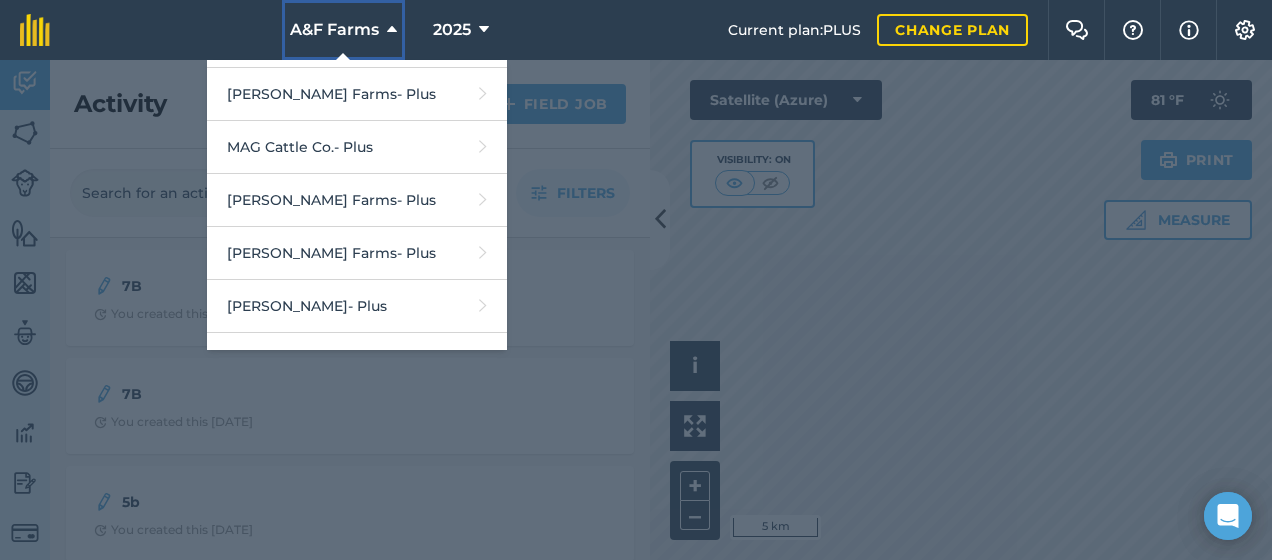 scroll, scrollTop: 439, scrollLeft: 0, axis: vertical 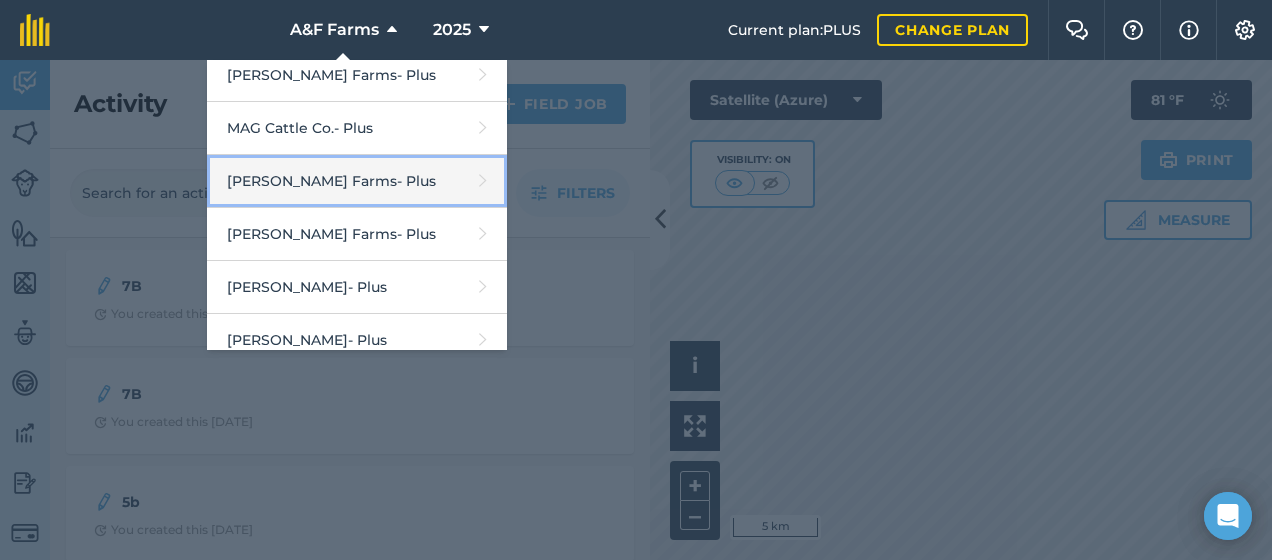 click on "[PERSON_NAME] Farms  - Plus" at bounding box center (357, 181) 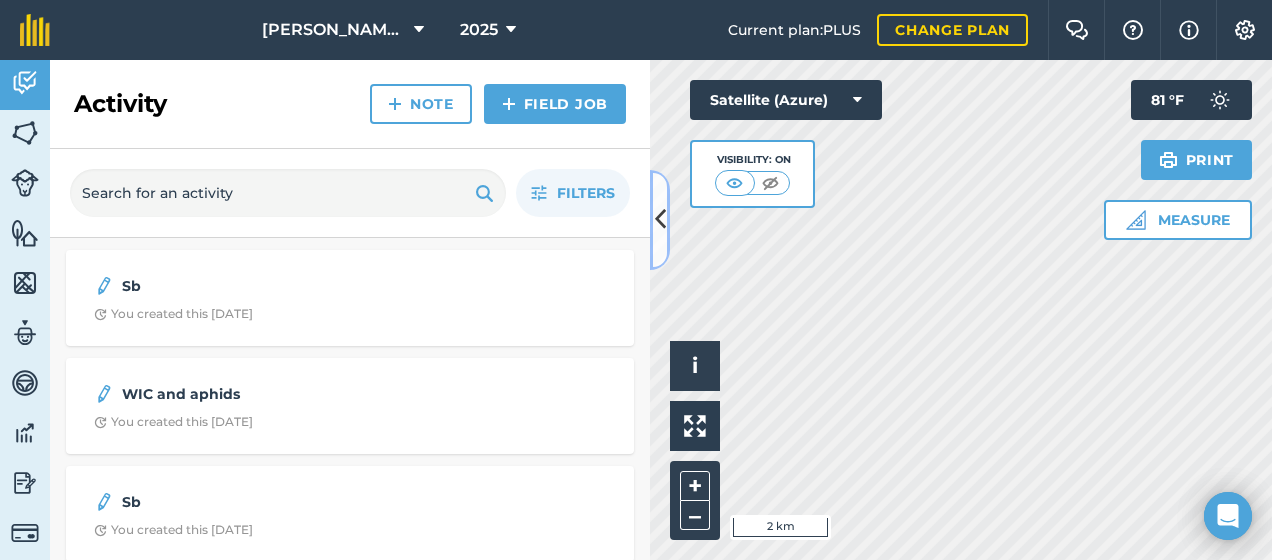 click at bounding box center [660, 220] 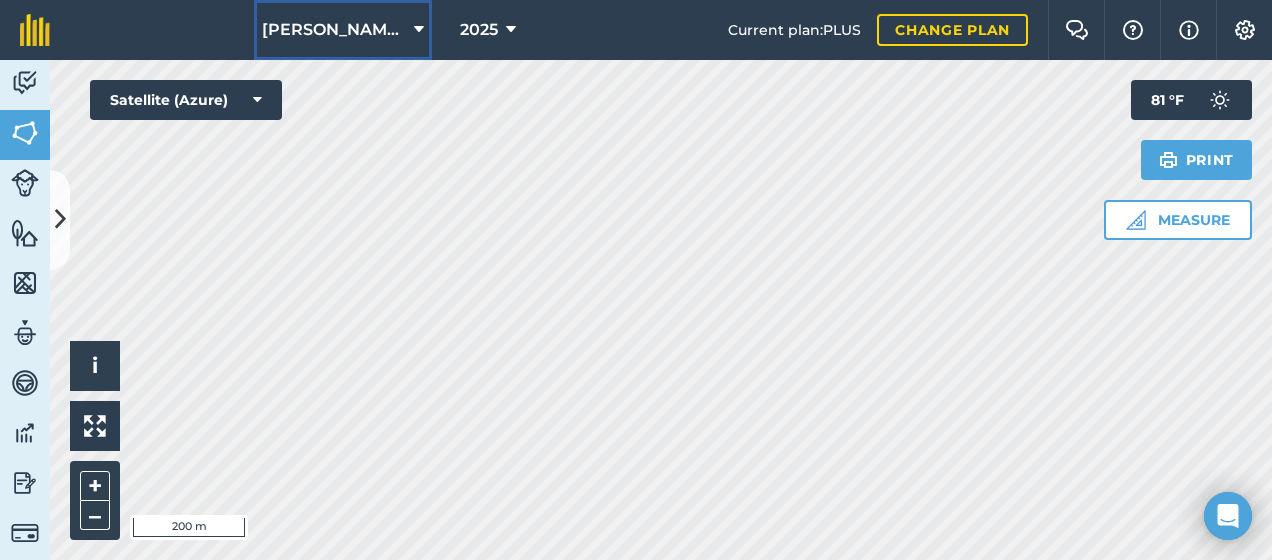 click at bounding box center [419, 30] 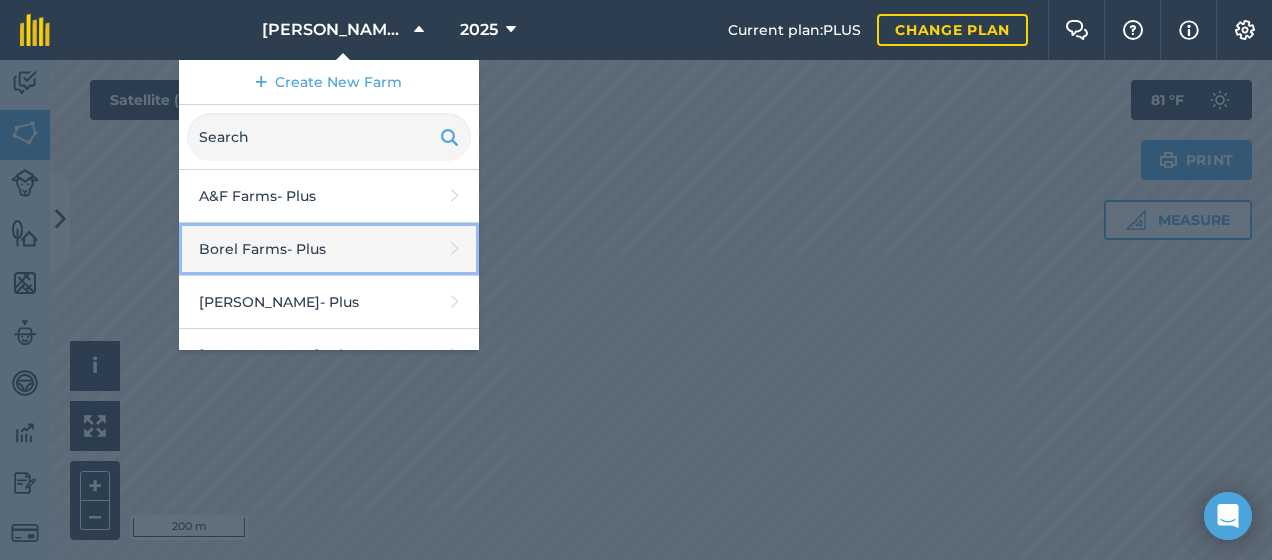 click on "Borel Farms  - Plus" at bounding box center [329, 249] 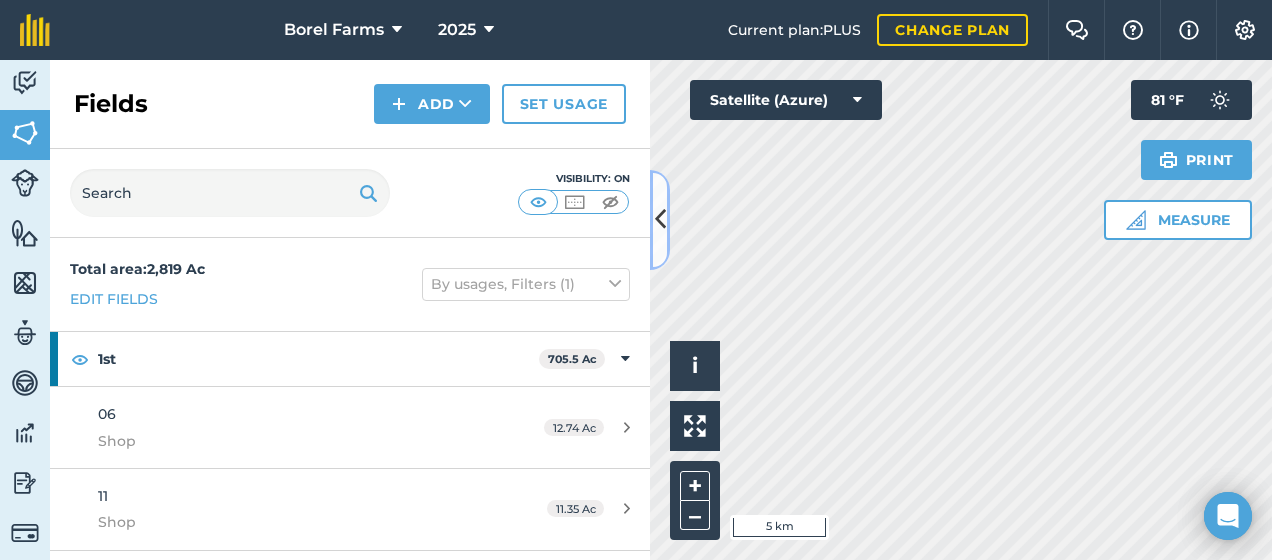 click at bounding box center (660, 219) 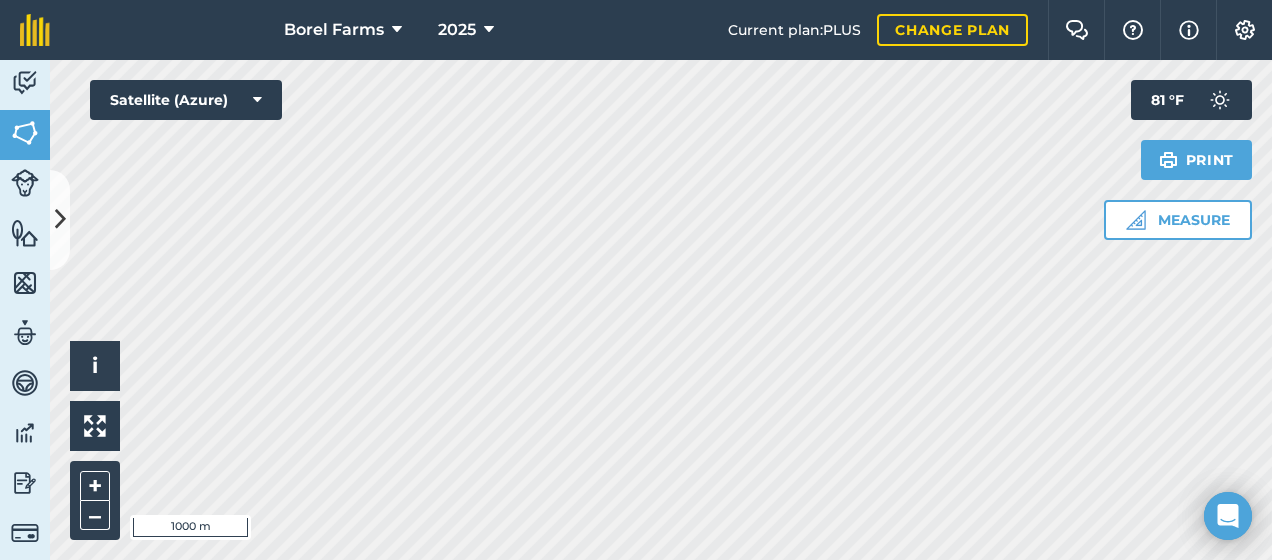click on "Borel Farms 2025 Current plan :  PLUS   Change plan Farm Chat Help Info Settings Borel Farms  -  2025 Reproduced with the permission of  Microsoft Printed on  [DATE] Field usages No usage set 1st 2nd 3rd 4th Fallow Plant Activity Fields Livestock Features Maps Team Vehicles Data Reporting Billing Tutorials Tutorials Fields   Add   Set usage Visibility: On Total area :  2,819   Ac Edit fields By usages, Filters (1) 1st 705.5   Ac 06 Shop 12.74   Ac 11 Shop 11.35   Ac 16 Shop 11.03   Ac 32 Shop 14.48   Ac 36 Shop 12.78   Ac 37 Shop 4.126   Ac 38 Shop 3.952   Ac 40 Shop 10.07   Ac 47 Shop 6.515   Ac 49 Shop 7.067   Ac 50 Catahoula 32.6   Ac 59 Catahoula 23.16   Ac 65 Catahoula 21.51   Ac 66 Catahoula 16.1   Ac 67 Catahoula 2.575   Ac 67 Catahoula 3.615   Ac 69 Catahoula 7.317   Ac 72 Catahoula 6.849   Ac 76 Catahoula 2.92   Ac 77 Catahoula 12   Ac 80 Clet's 10.74   Ac 83 Clet's 2.264   Ac 84 Clet's 4.52   Ac 85 Clet's 5.306   Ac 91 Clet's 11.75   Ac 92 Clet's 7.013   Ac 97 Clet's 4.093   Ac" at bounding box center [636, 280] 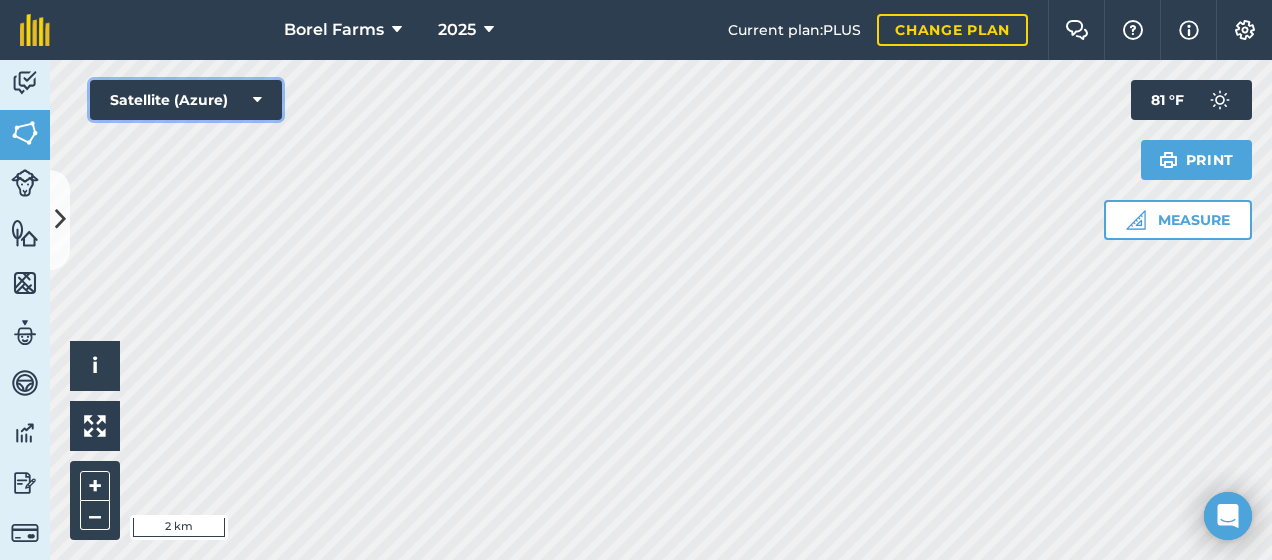 click on "Satellite (Azure)" at bounding box center [186, 100] 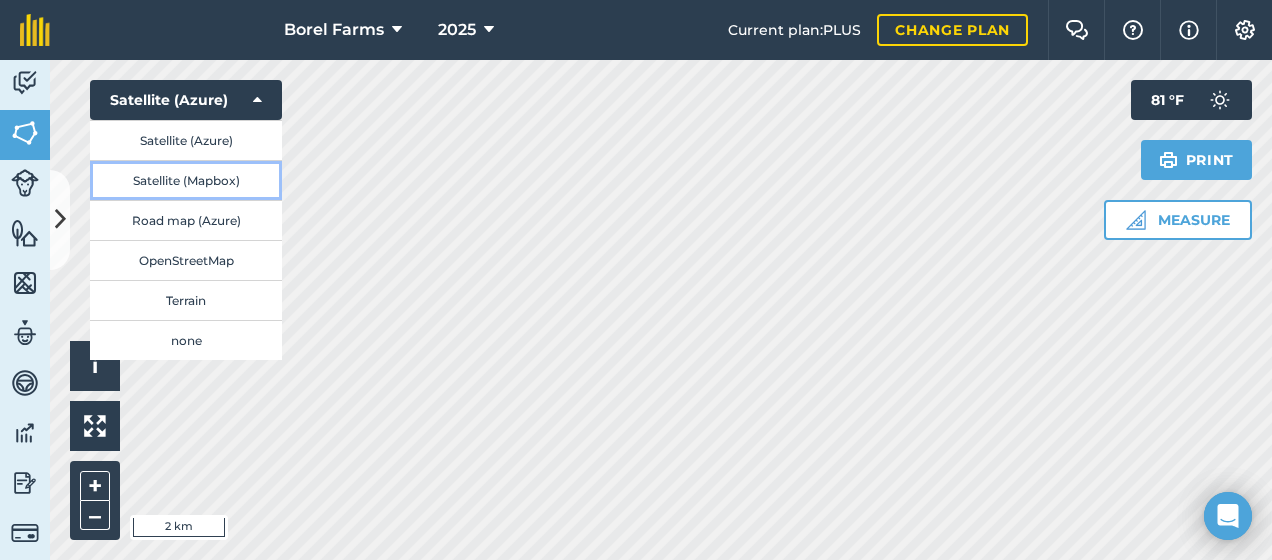 click on "Satellite (Mapbox)" at bounding box center (186, 180) 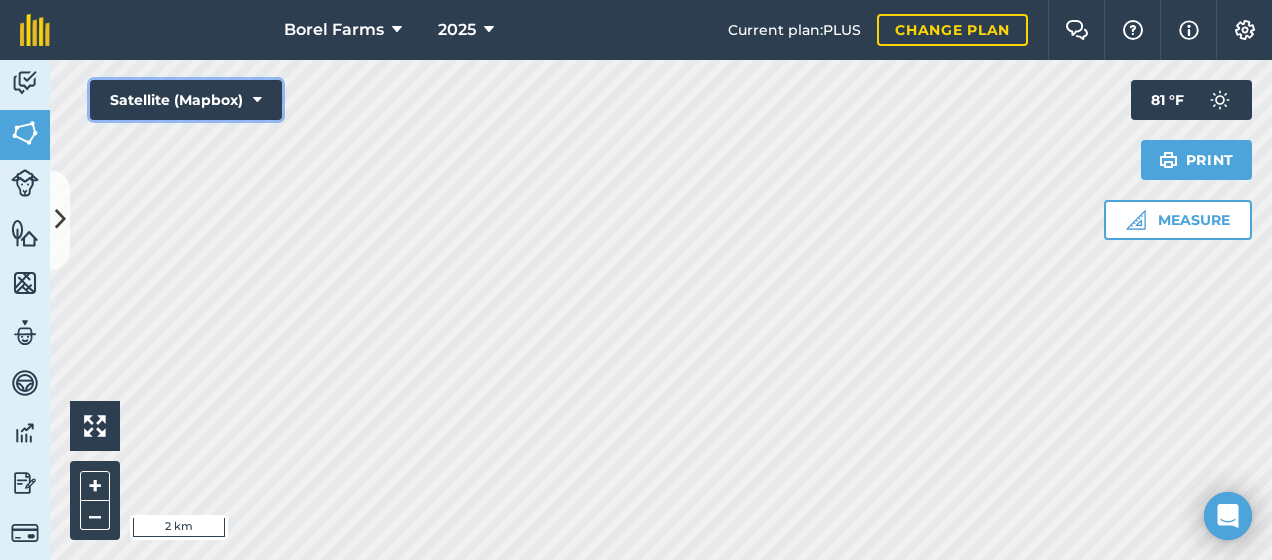 click on "Satellite (Mapbox)" at bounding box center [186, 100] 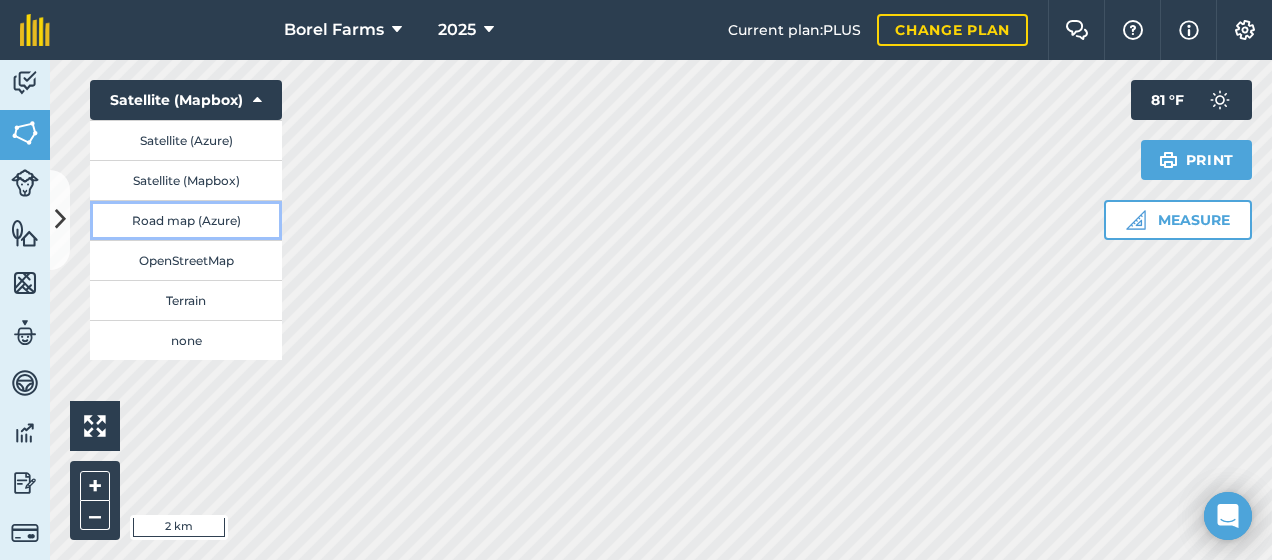 click on "Road map (Azure)" at bounding box center [186, 220] 